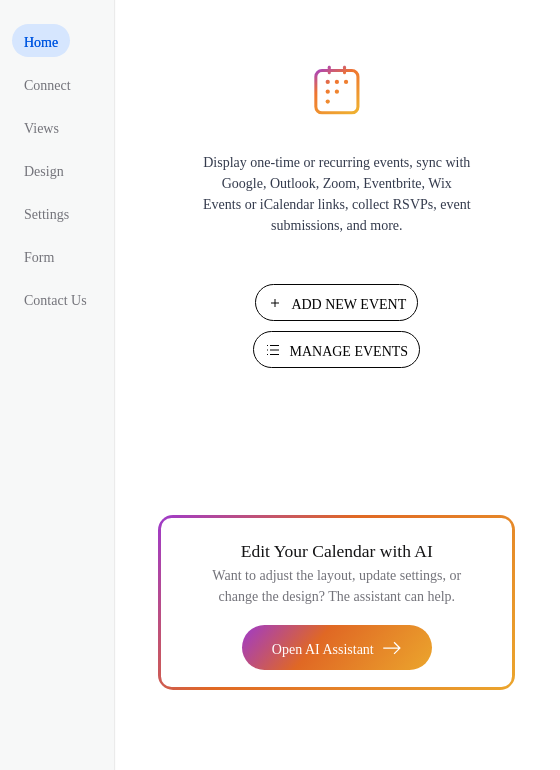 scroll, scrollTop: 0, scrollLeft: 0, axis: both 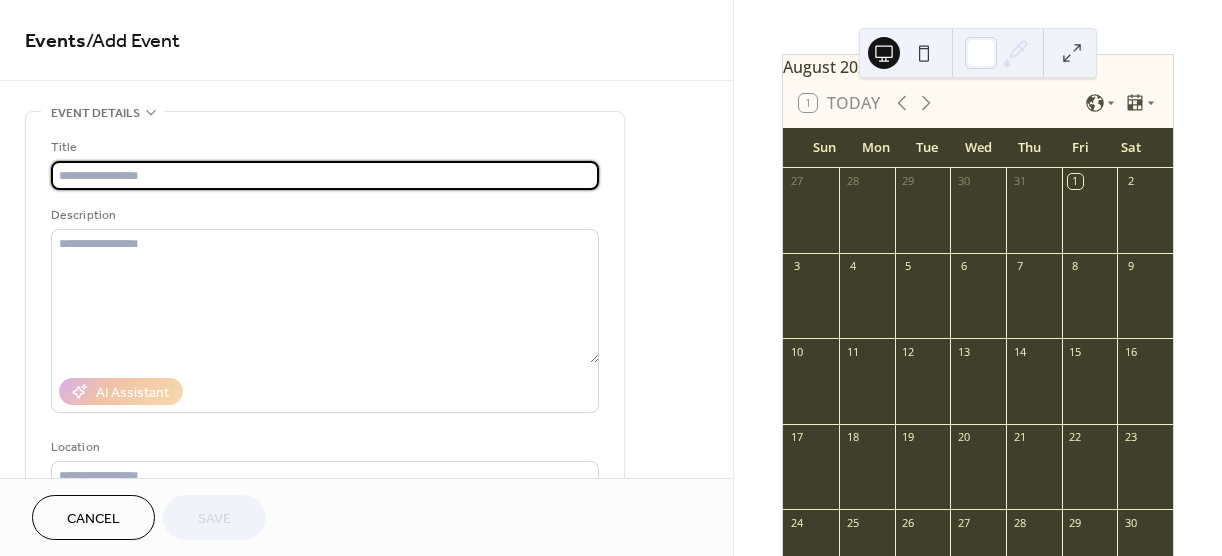 click at bounding box center [1090, 305] 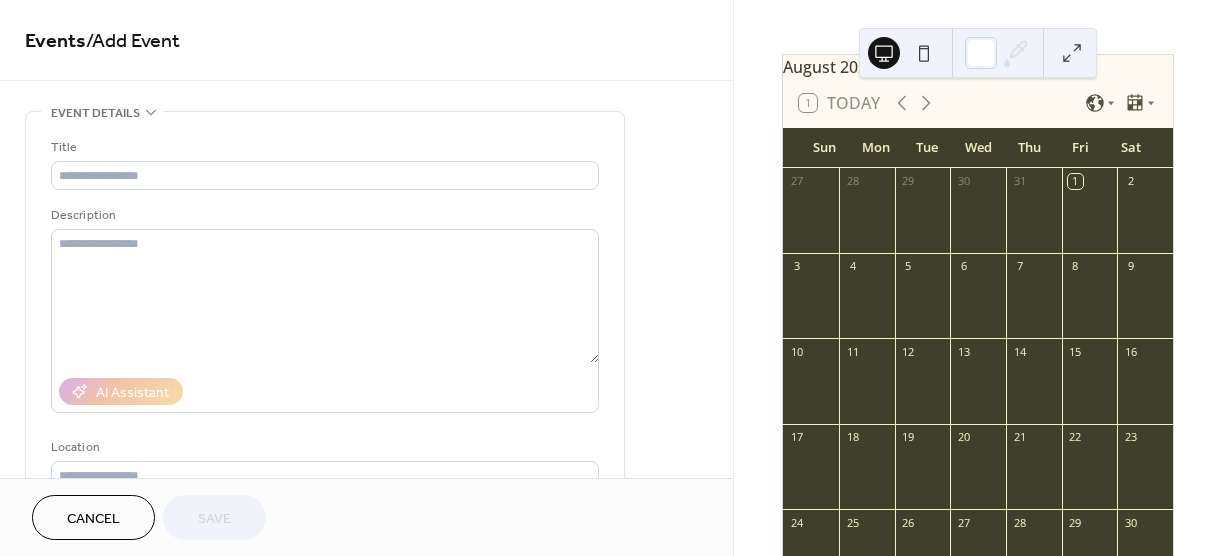 click at bounding box center (1090, 305) 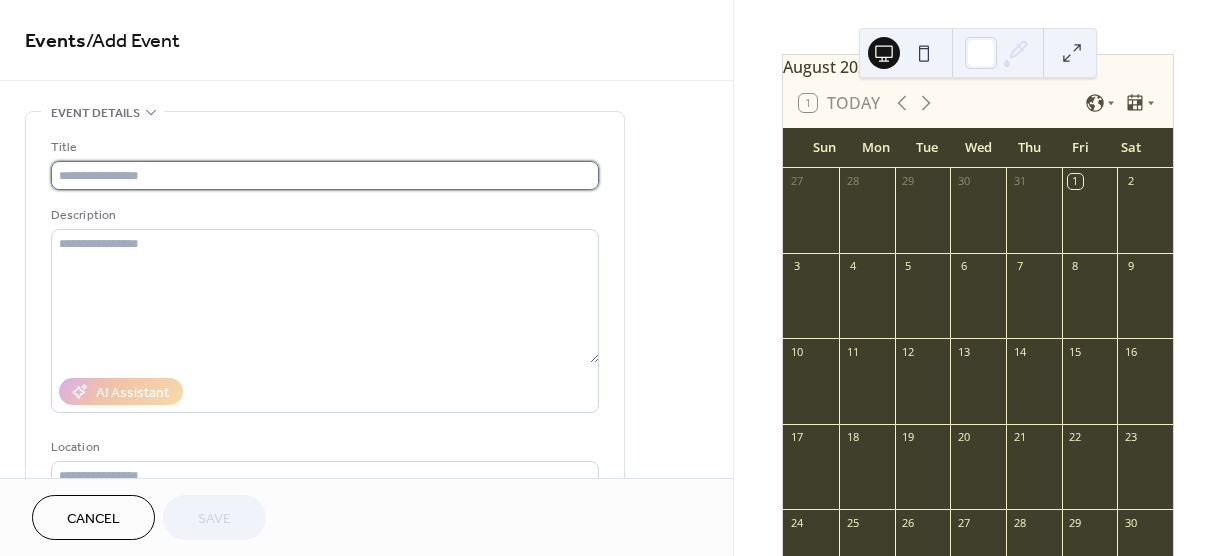 click at bounding box center (325, 175) 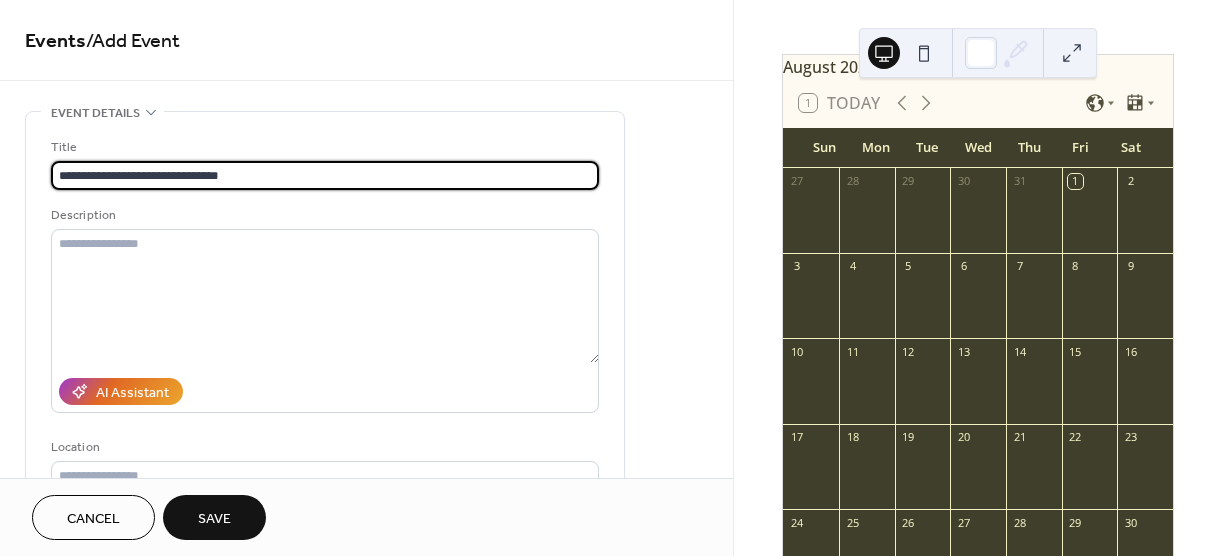type on "**********" 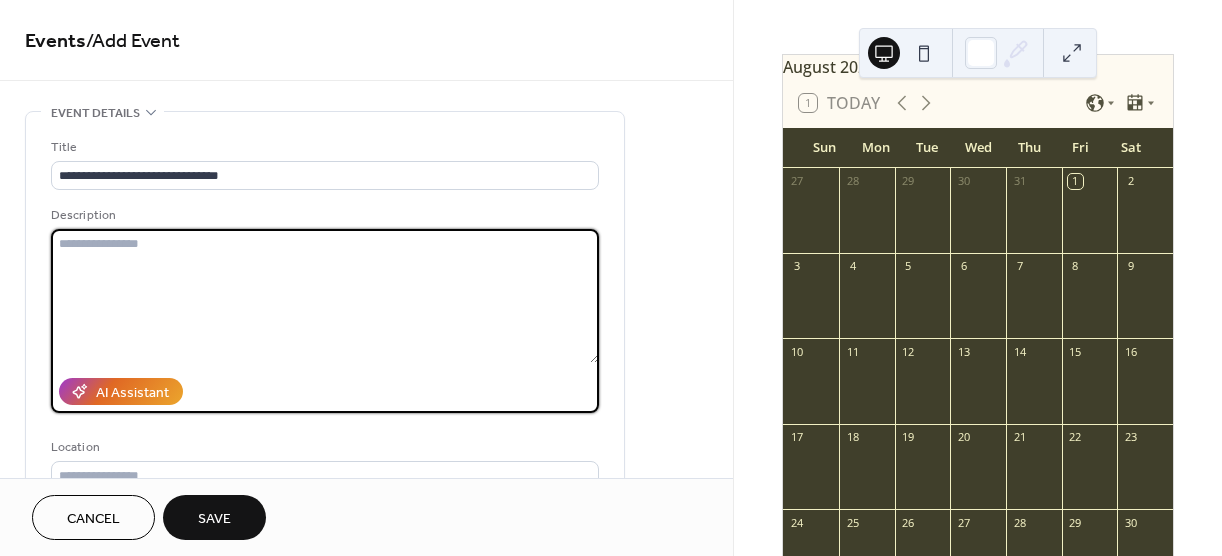 click at bounding box center (325, 296) 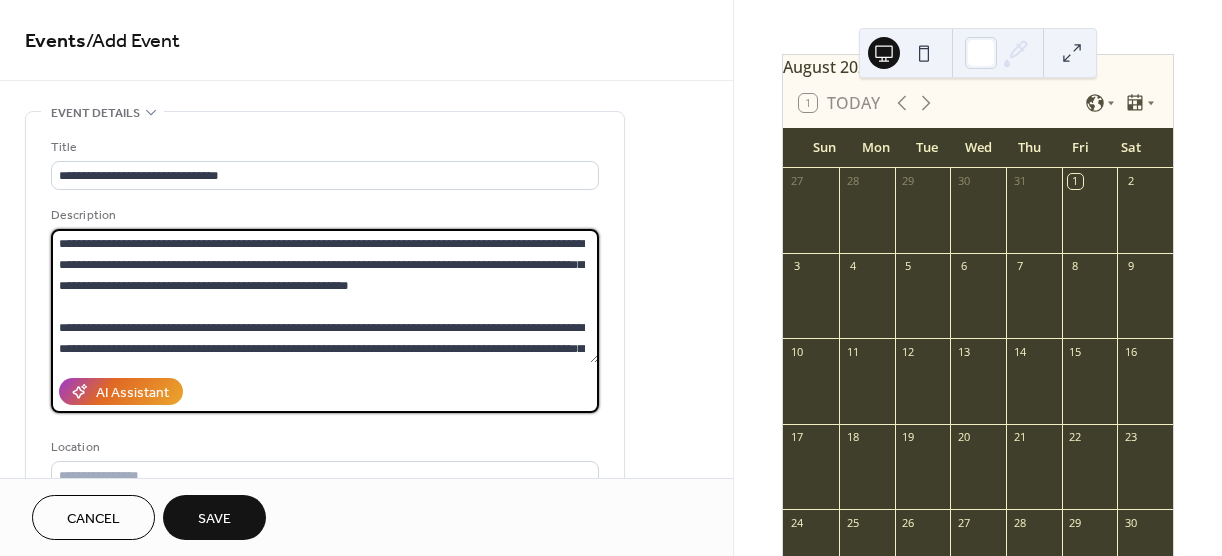 scroll, scrollTop: 81, scrollLeft: 0, axis: vertical 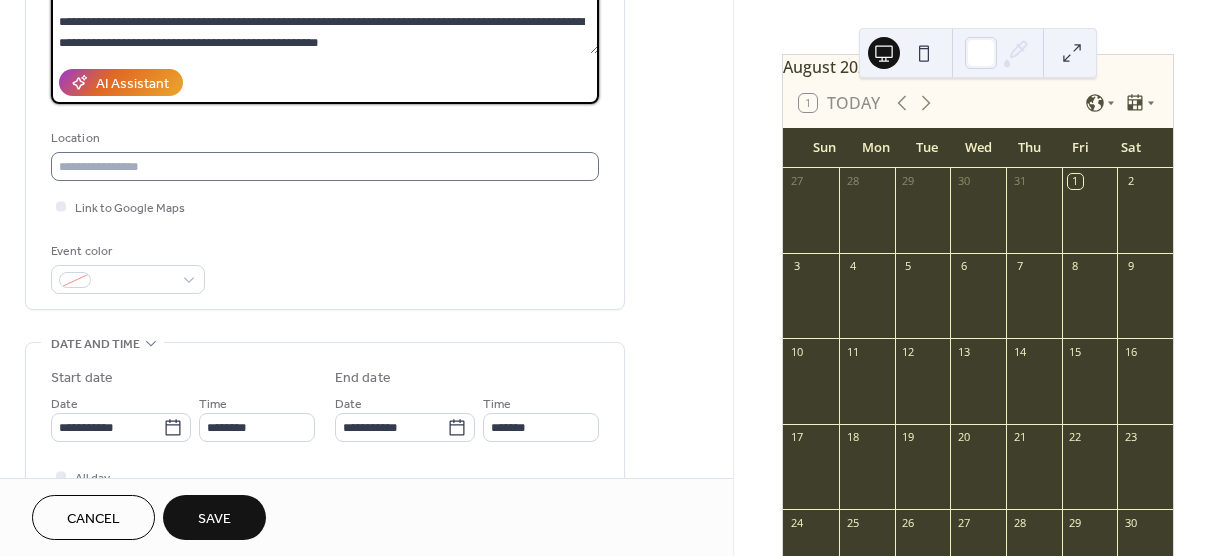 type on "**********" 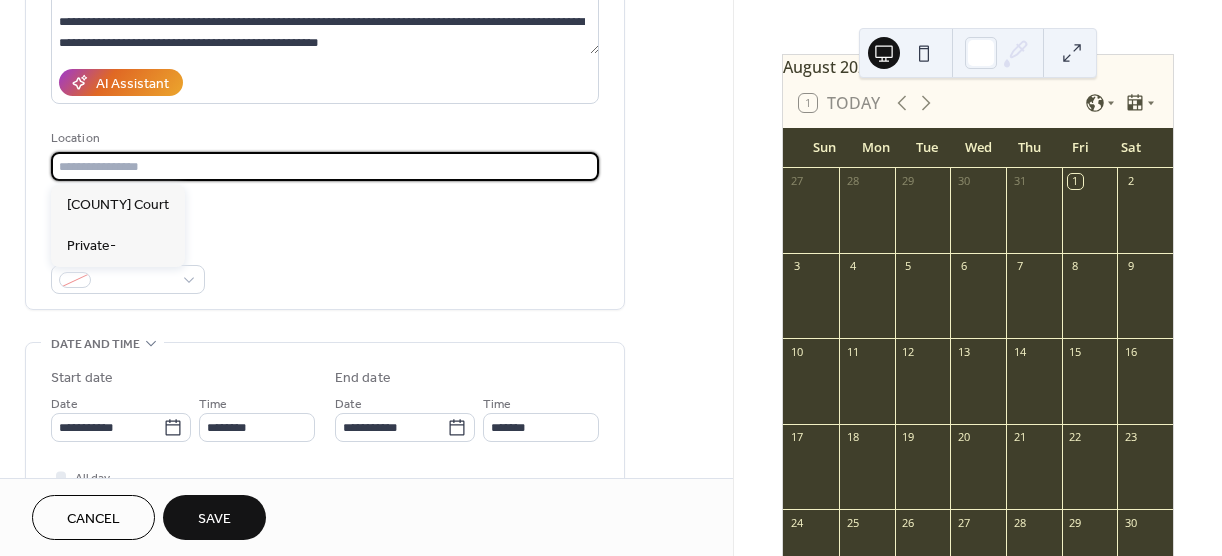 click at bounding box center [325, 166] 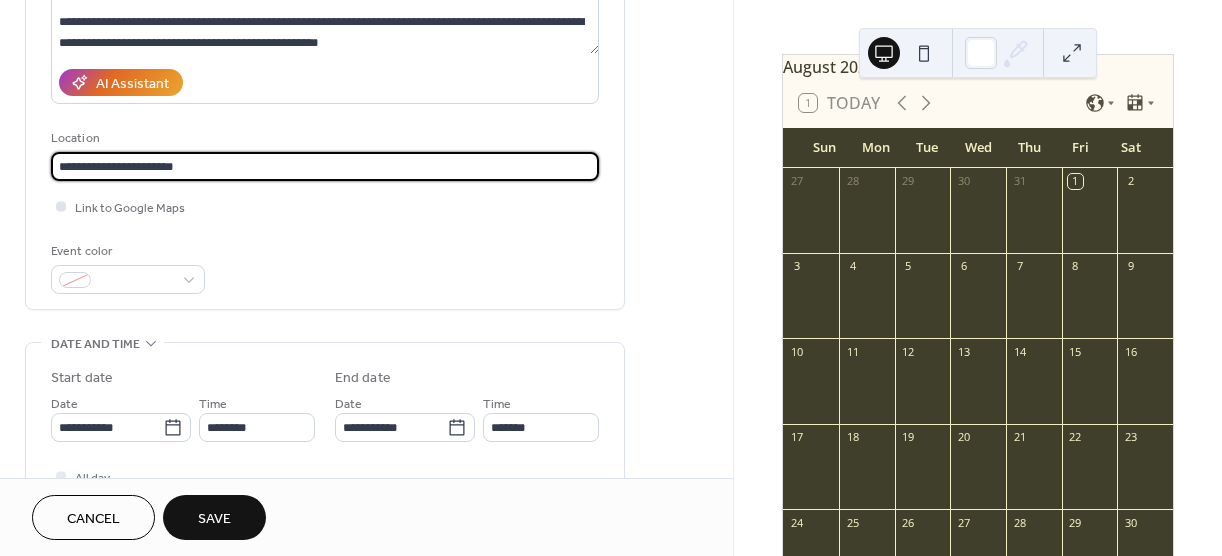 type on "**********" 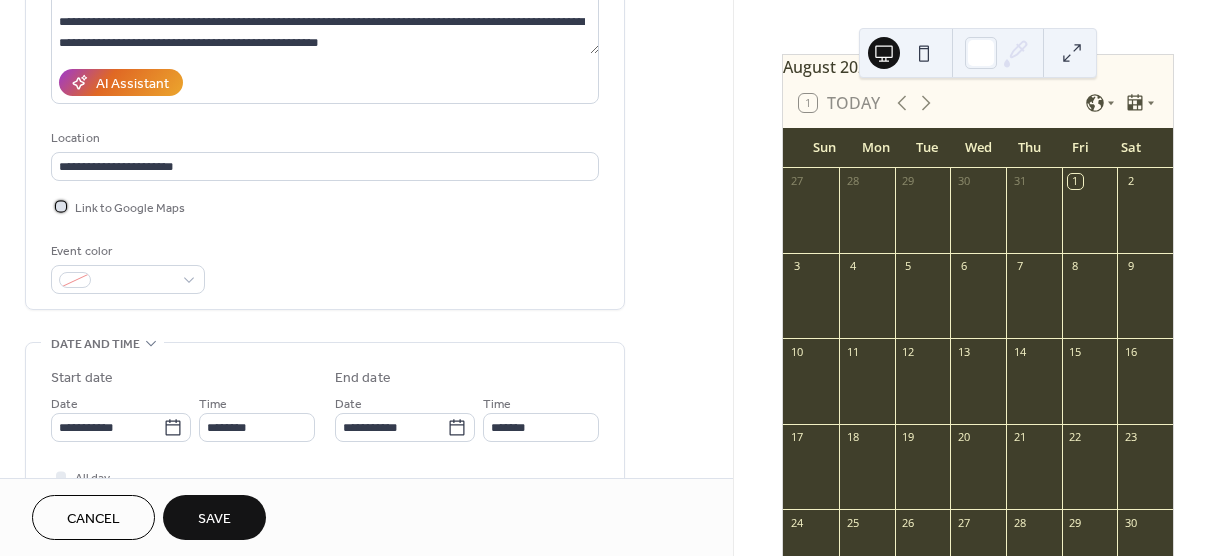 click at bounding box center (61, 206) 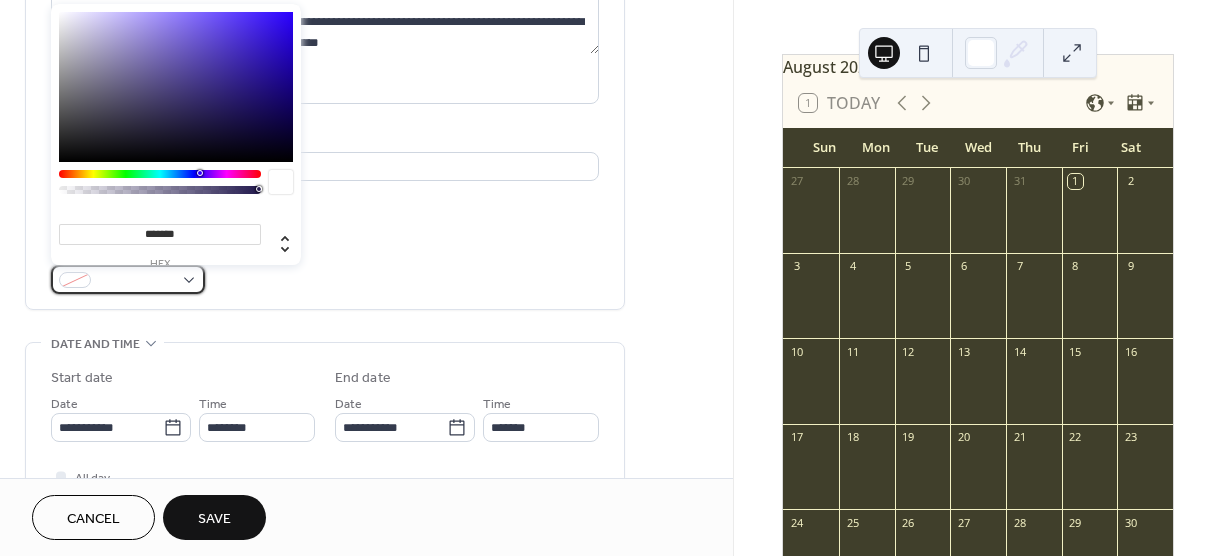 click at bounding box center [128, 279] 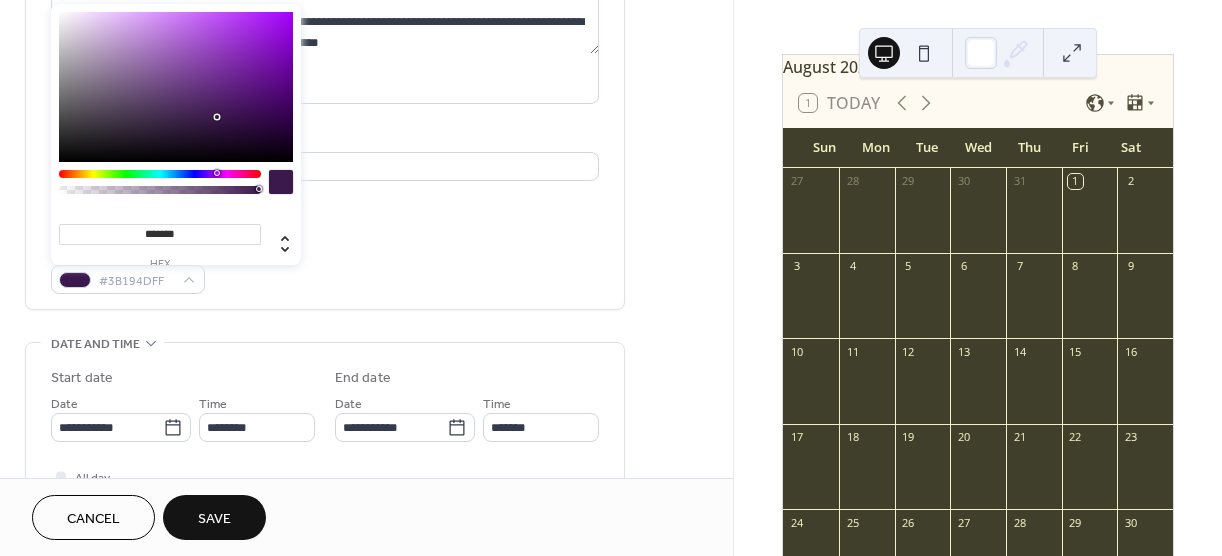 click at bounding box center (160, 174) 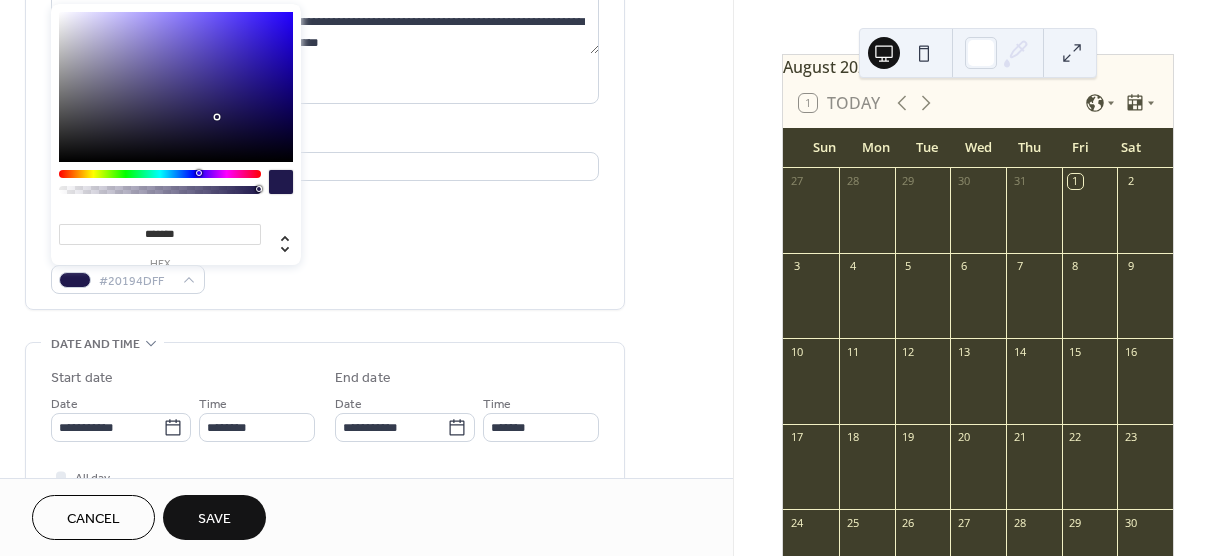 click at bounding box center [160, 174] 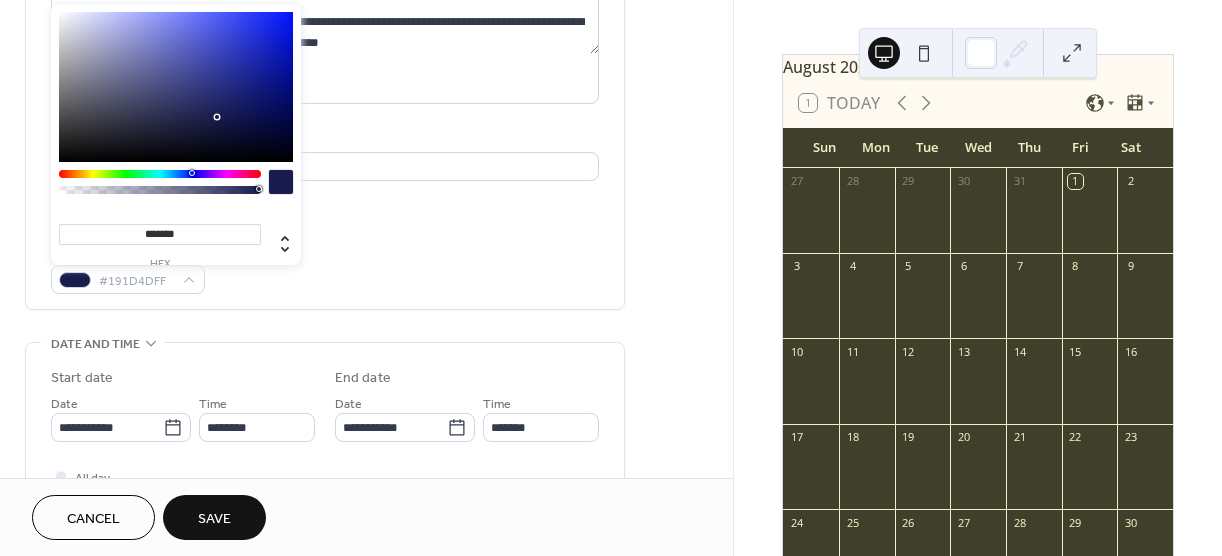 click at bounding box center [160, 174] 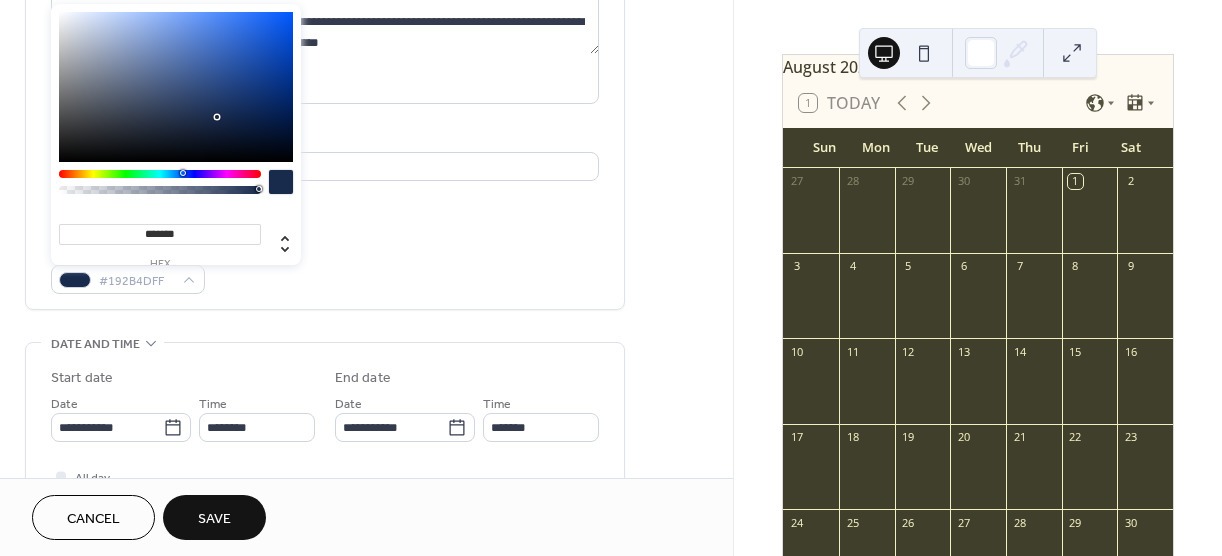 click at bounding box center (160, 174) 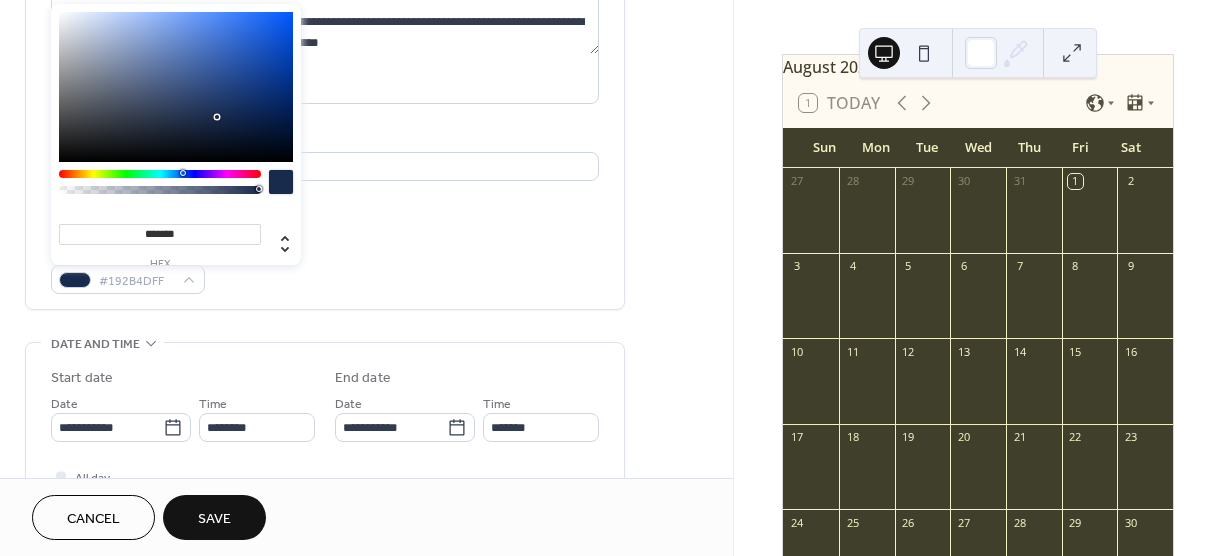 click at bounding box center [160, 174] 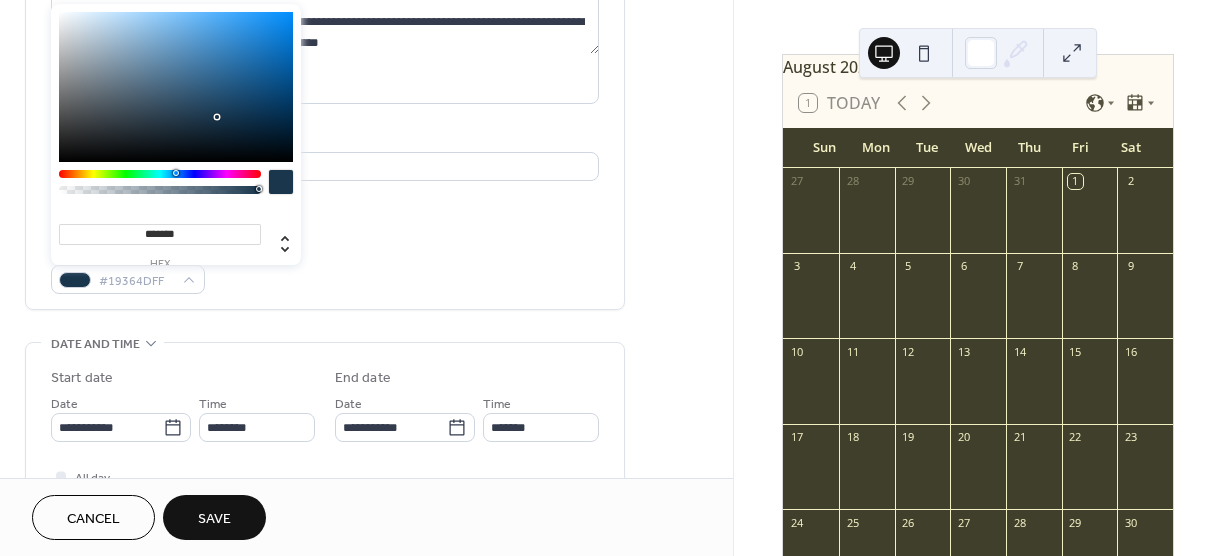 type on "*******" 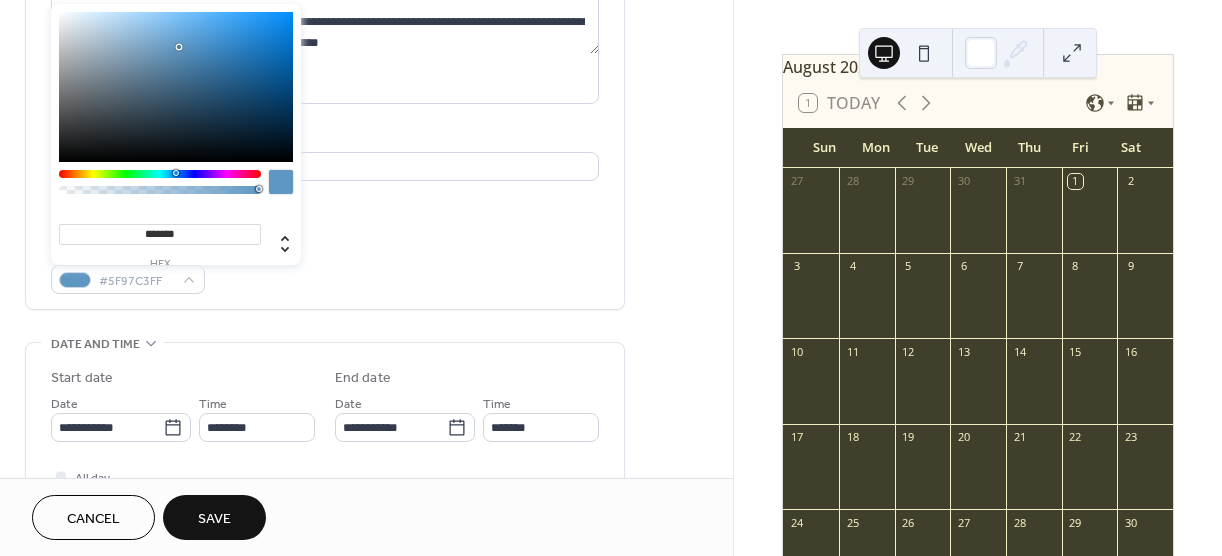 click at bounding box center [176, 87] 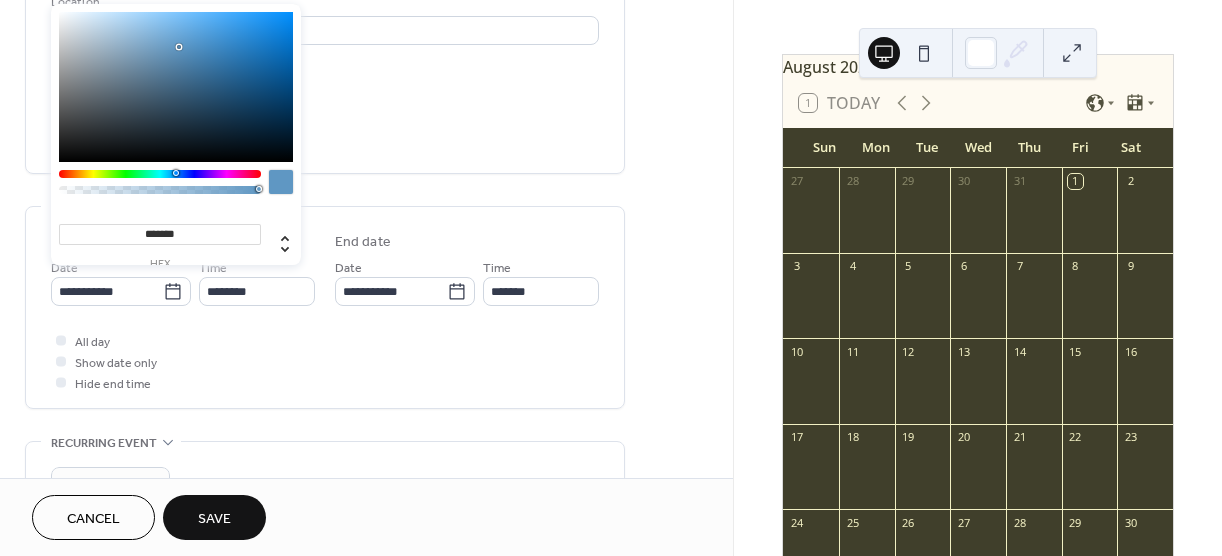 scroll, scrollTop: 442, scrollLeft: 0, axis: vertical 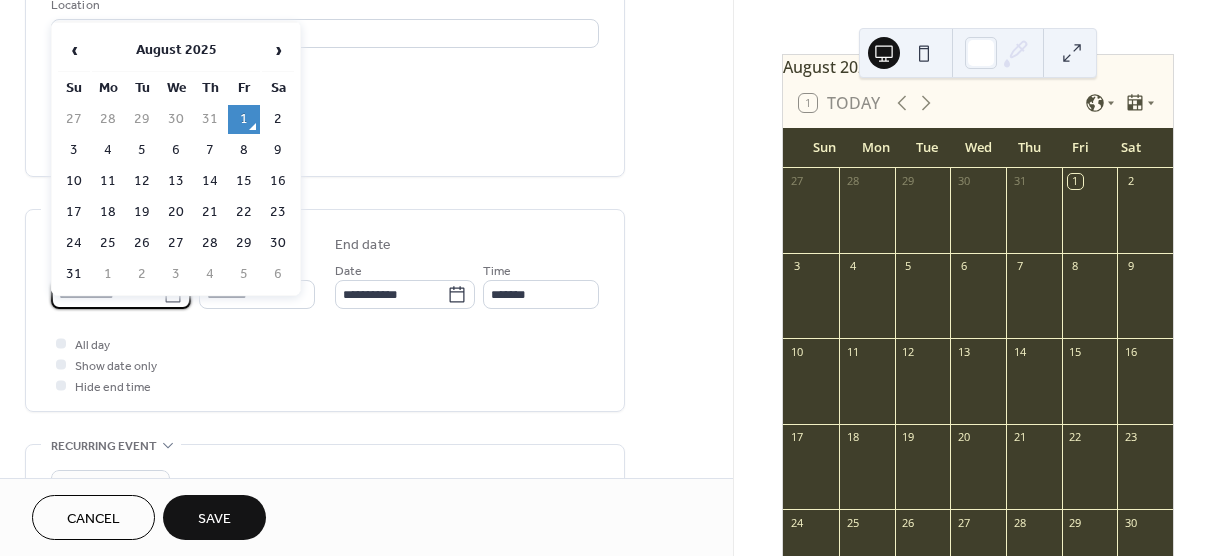 click on "**********" at bounding box center (611, 278) 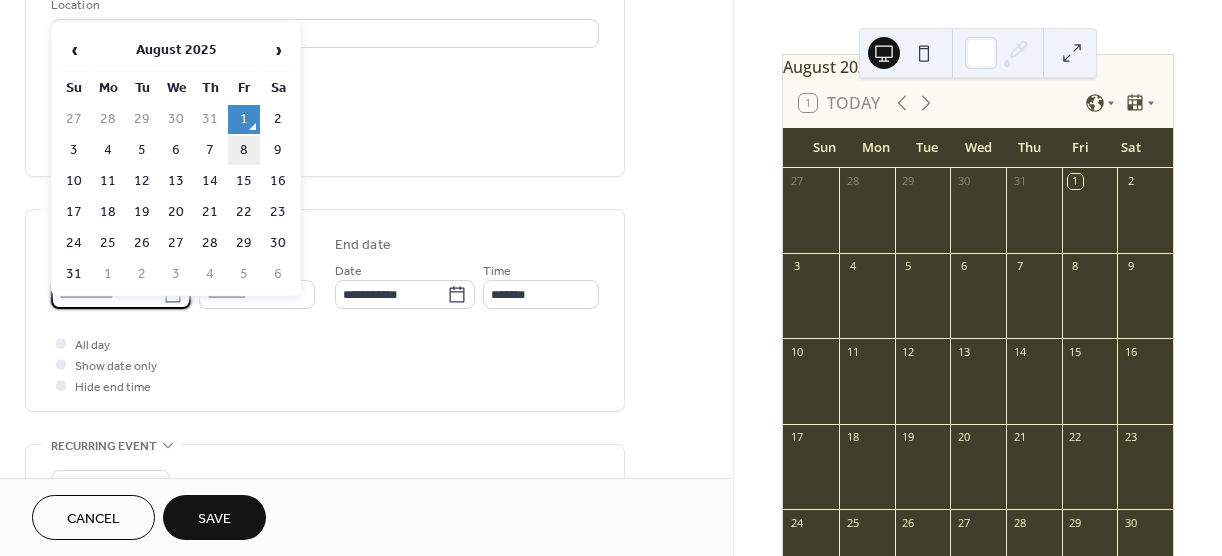 click on "8" at bounding box center [244, 150] 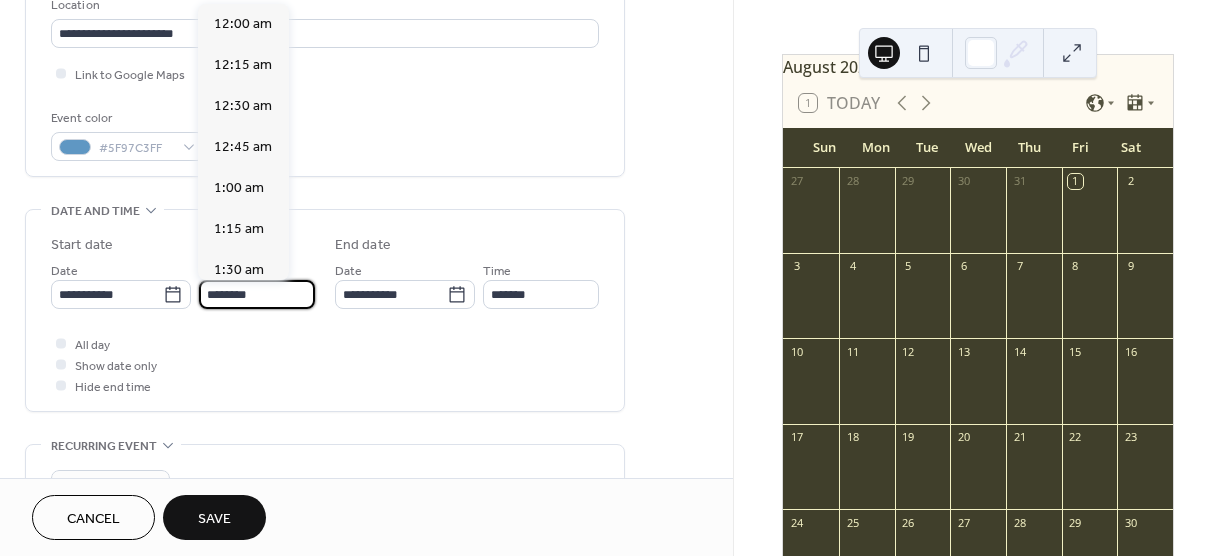 click on "********" at bounding box center [257, 294] 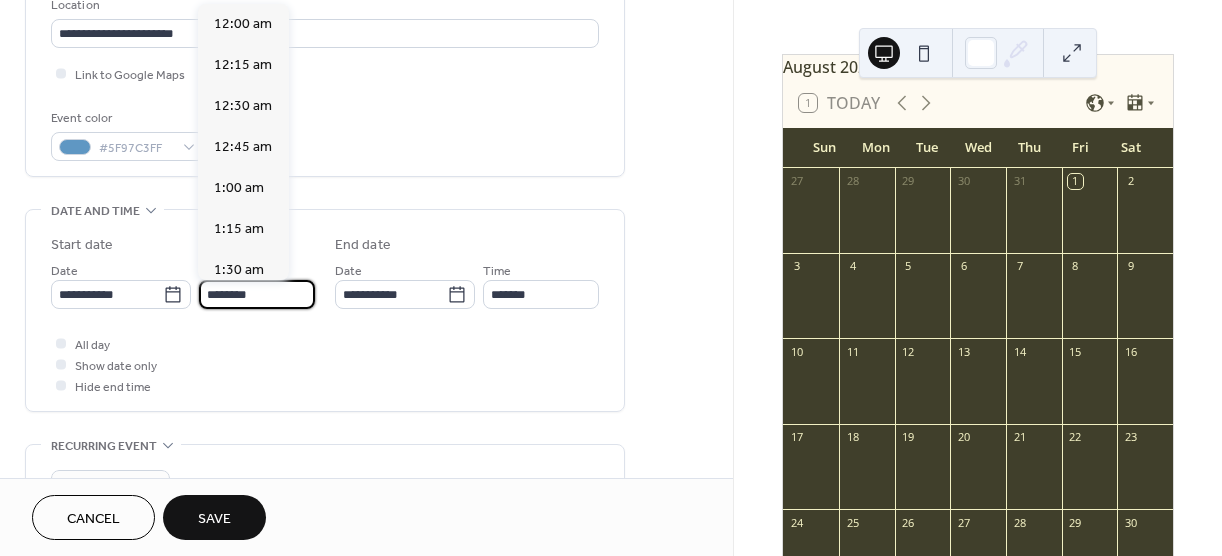 scroll, scrollTop: 1968, scrollLeft: 0, axis: vertical 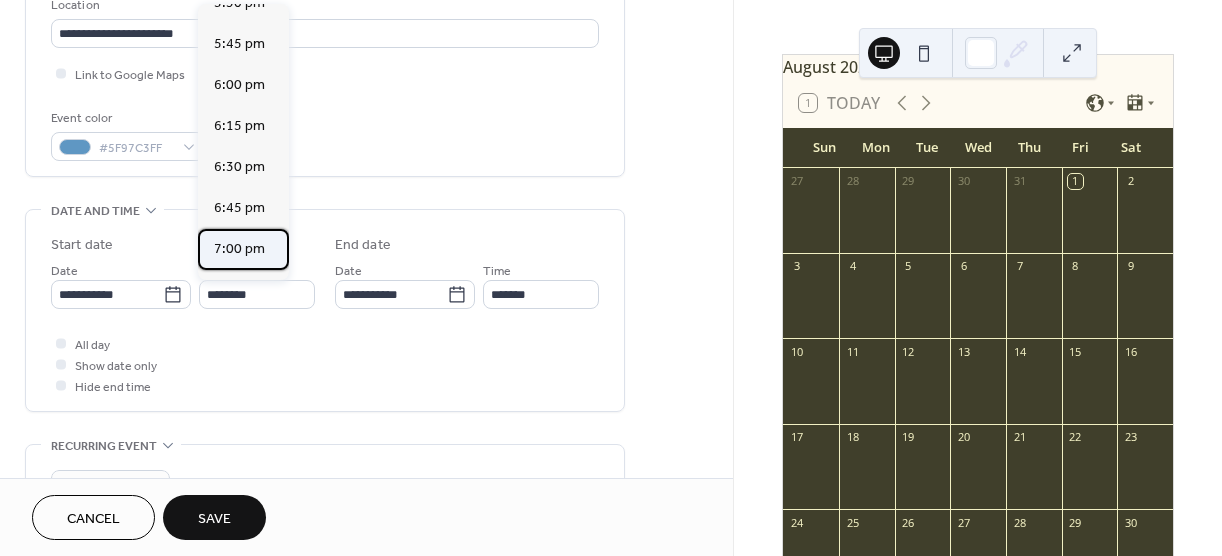 click on "7:00 pm" at bounding box center (239, 249) 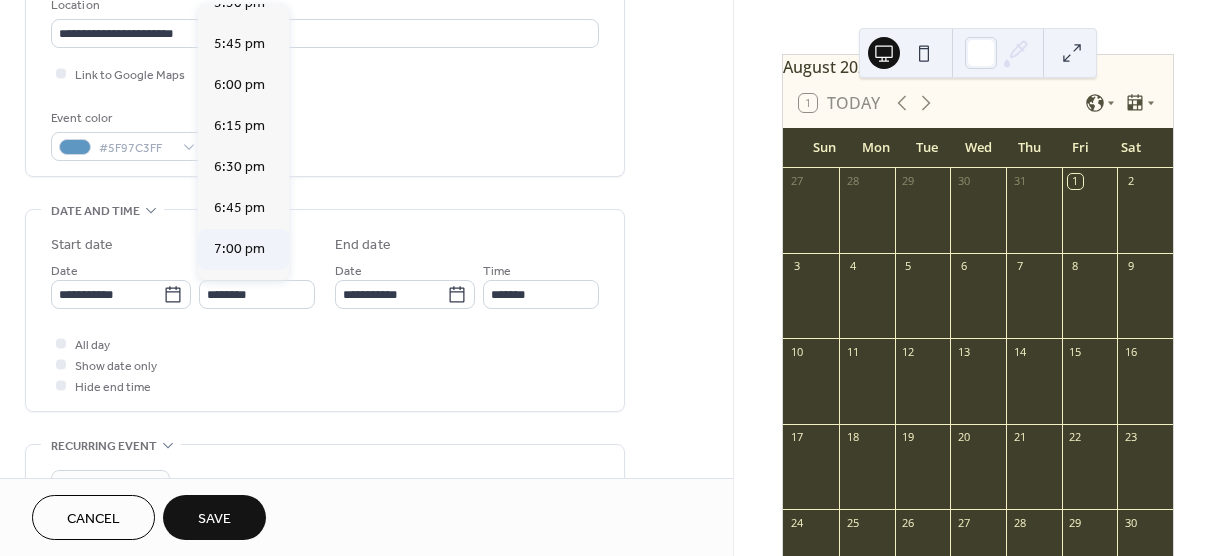 type on "*******" 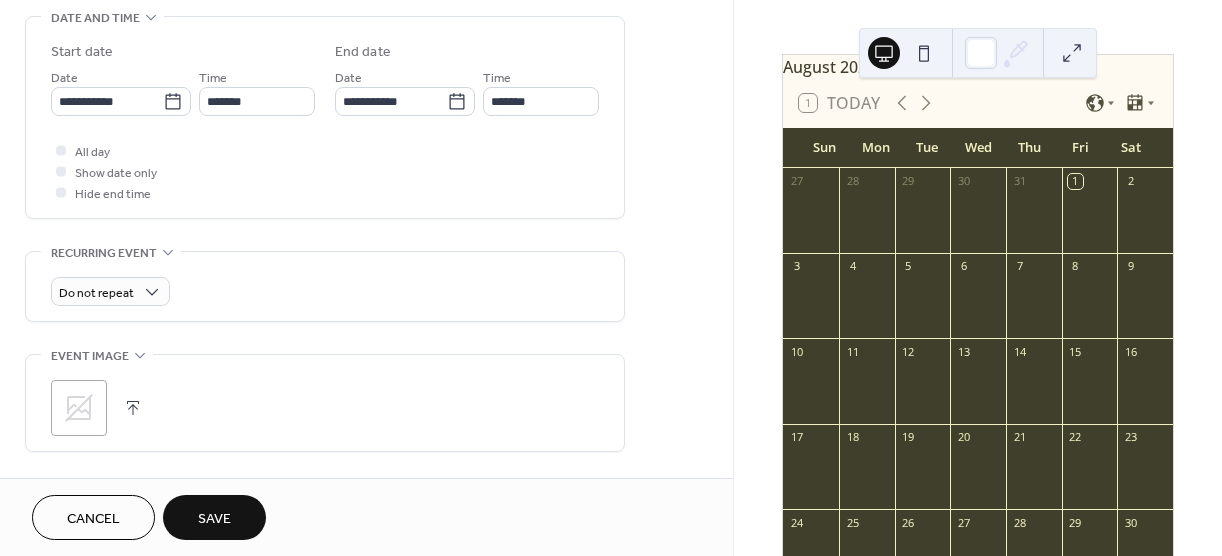 scroll, scrollTop: 636, scrollLeft: 0, axis: vertical 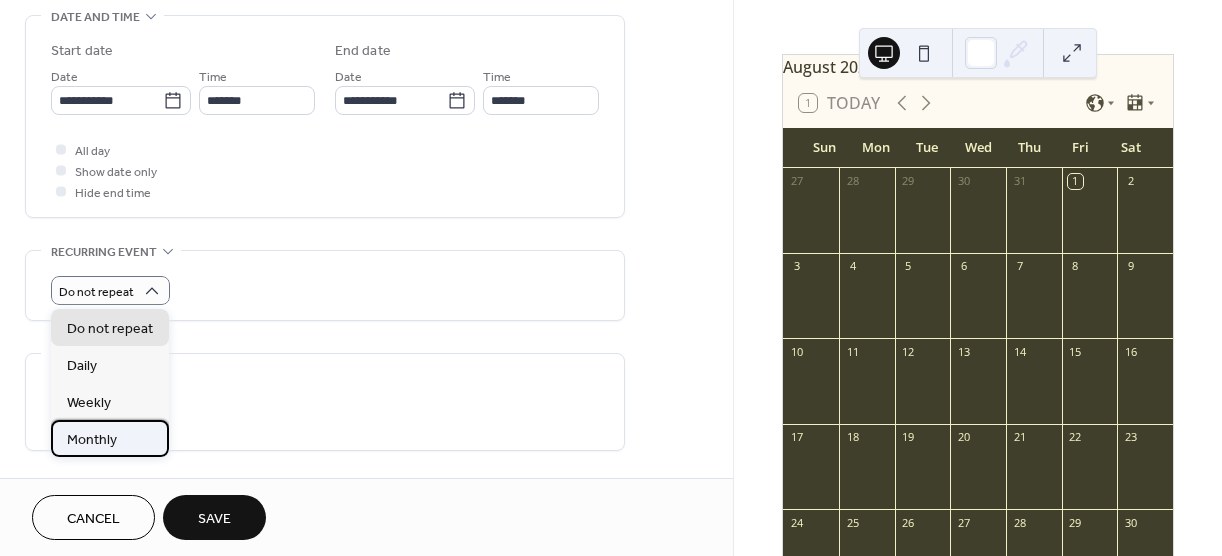 click on "Monthly" at bounding box center [92, 440] 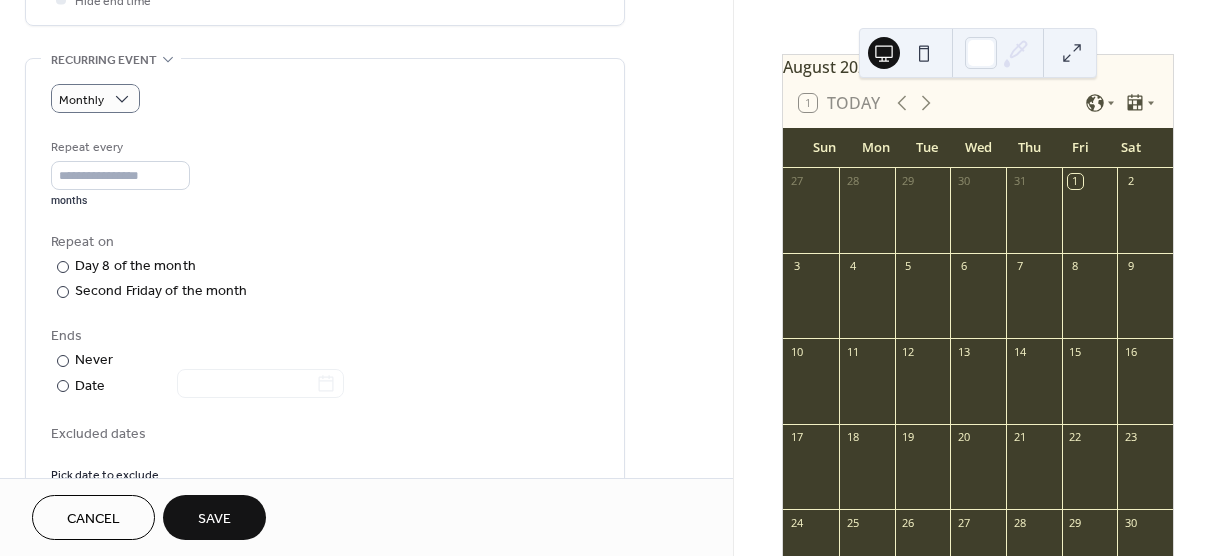 scroll, scrollTop: 835, scrollLeft: 0, axis: vertical 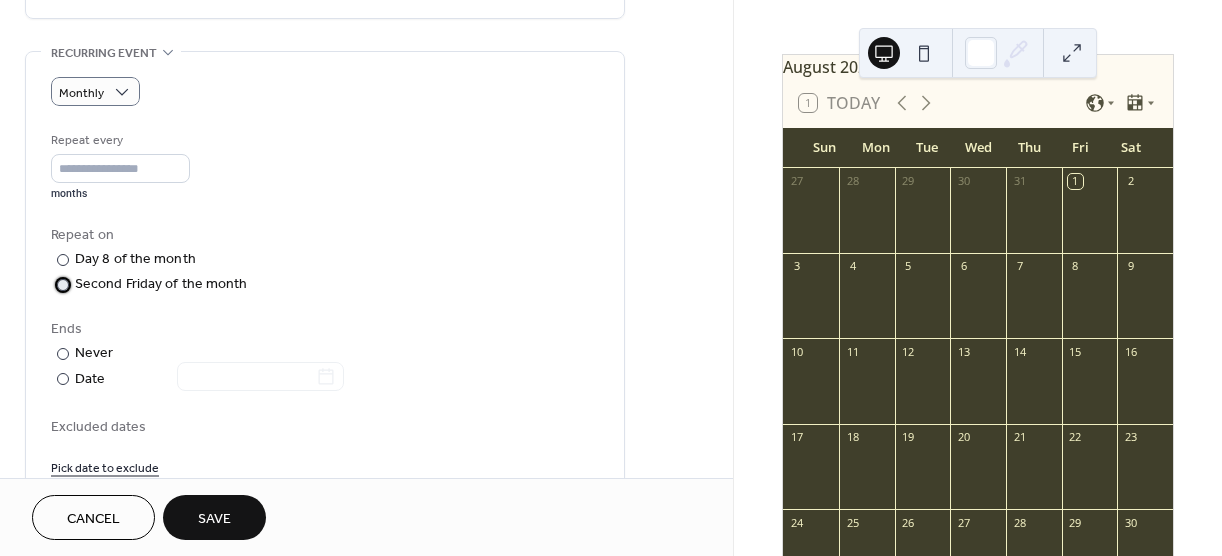 click at bounding box center (63, 285) 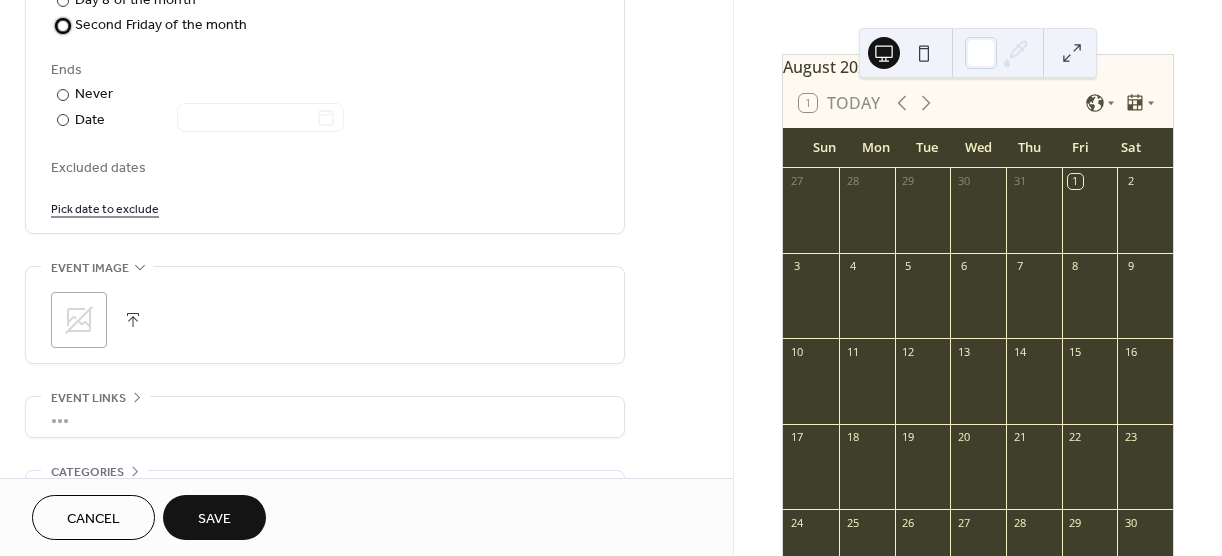 scroll, scrollTop: 1105, scrollLeft: 0, axis: vertical 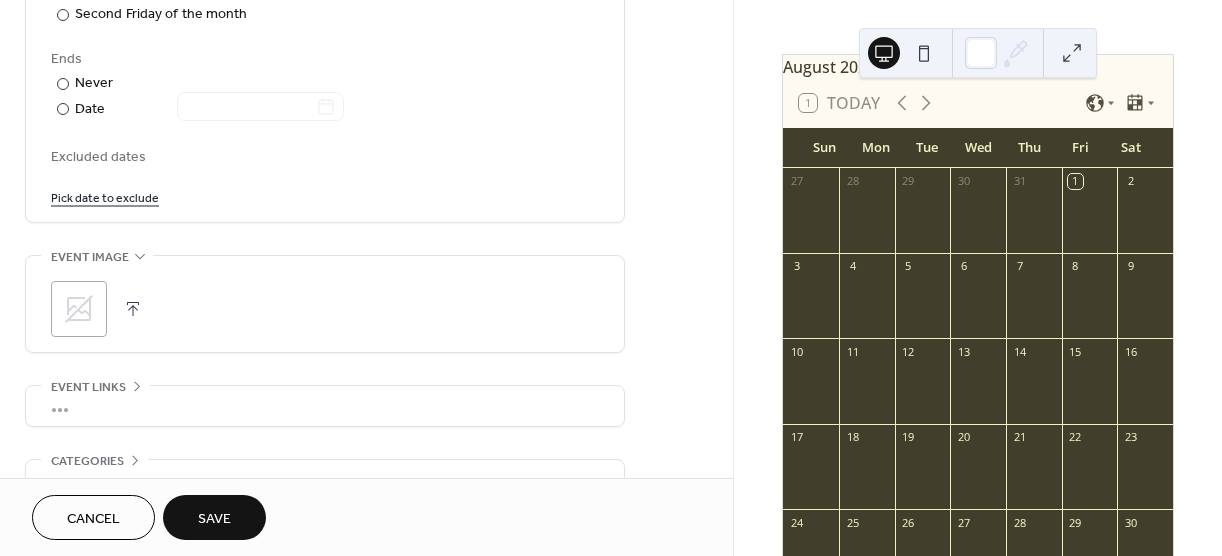 click at bounding box center (133, 309) 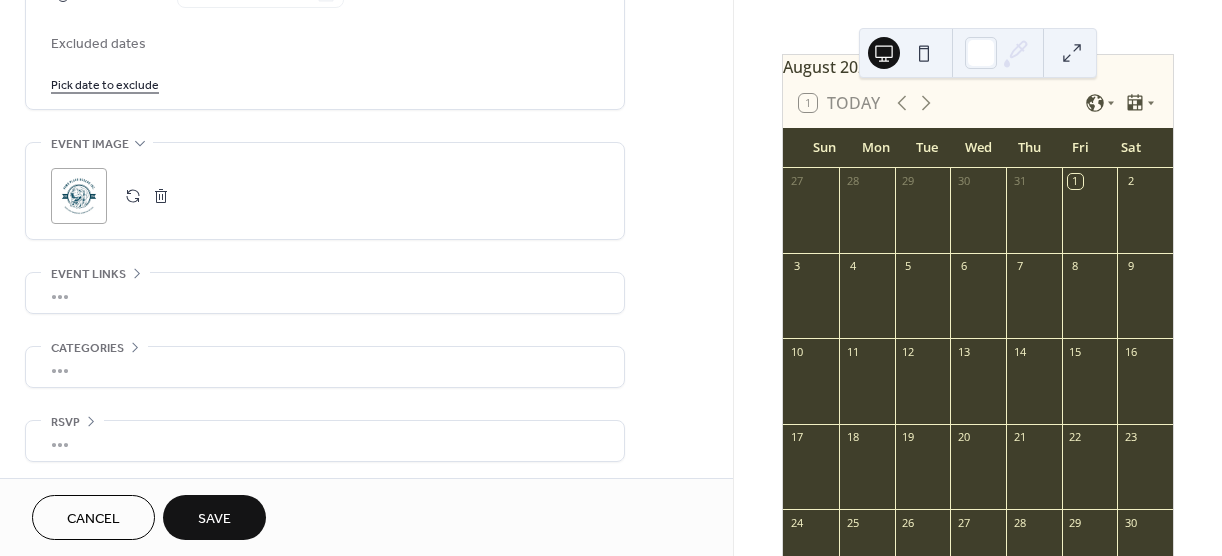 scroll, scrollTop: 1222, scrollLeft: 0, axis: vertical 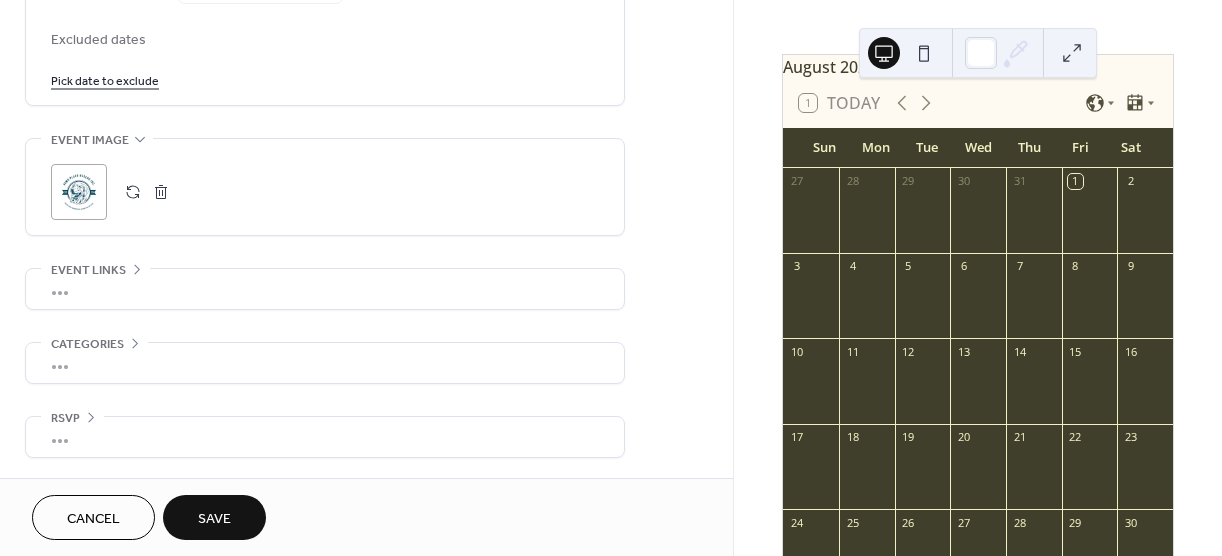click on "•••" at bounding box center (325, 437) 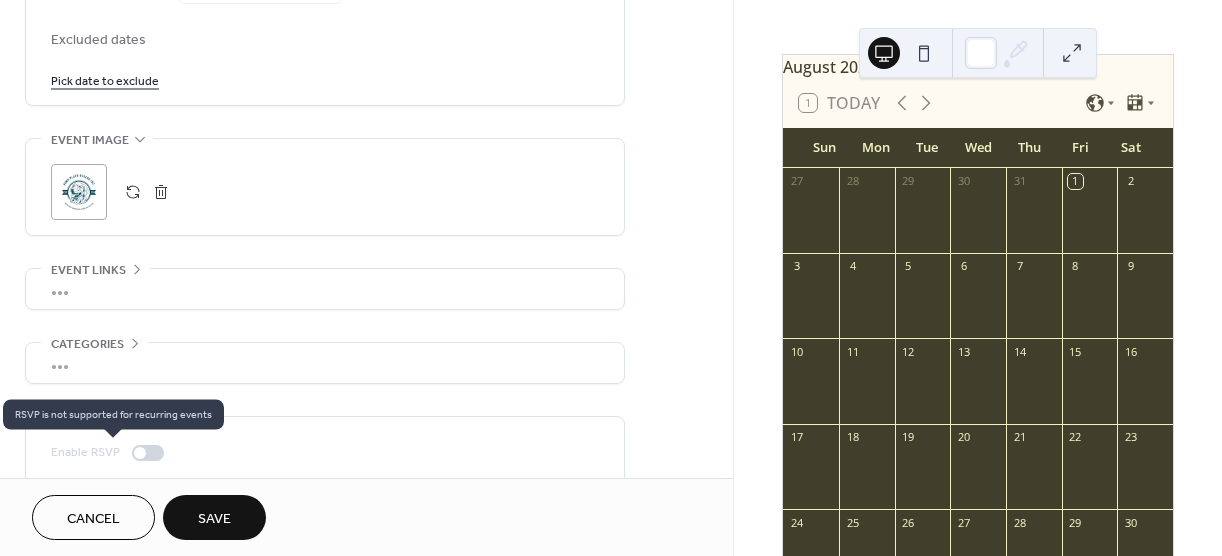 click at bounding box center (148, 453) 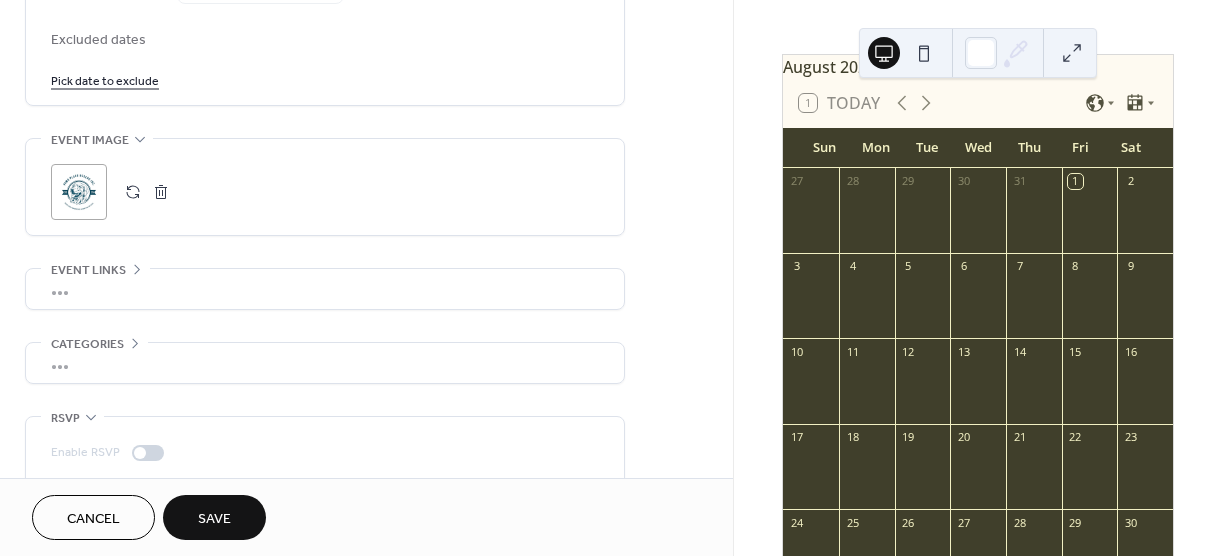 scroll, scrollTop: 1288, scrollLeft: 0, axis: vertical 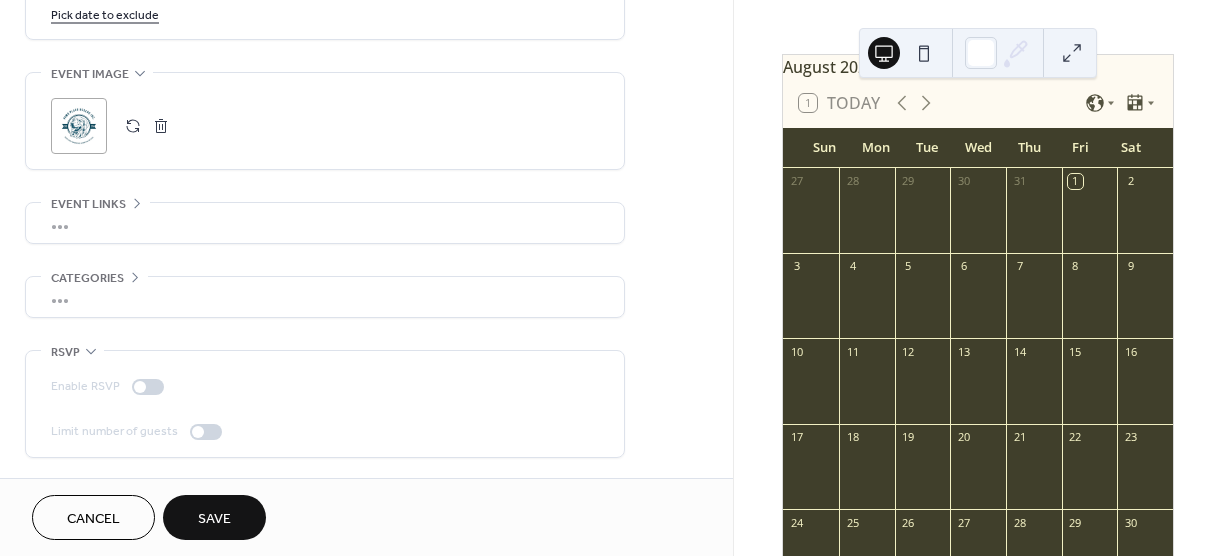 click on "Save" at bounding box center [214, 519] 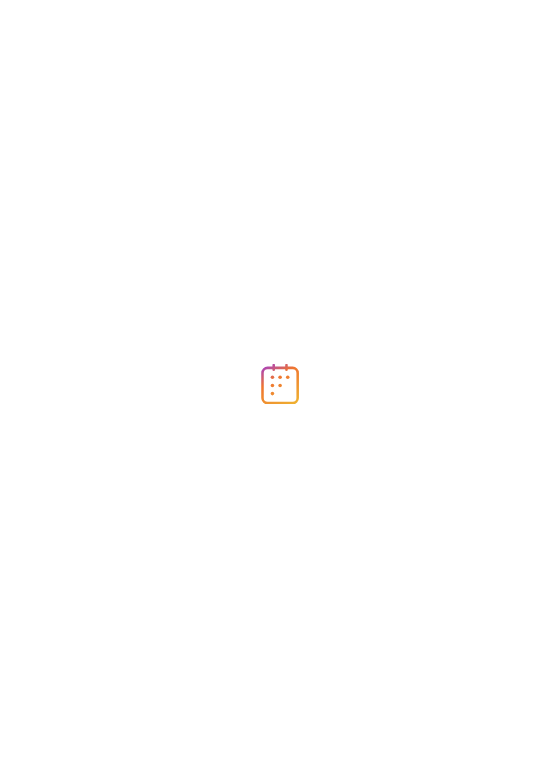 scroll, scrollTop: 0, scrollLeft: 0, axis: both 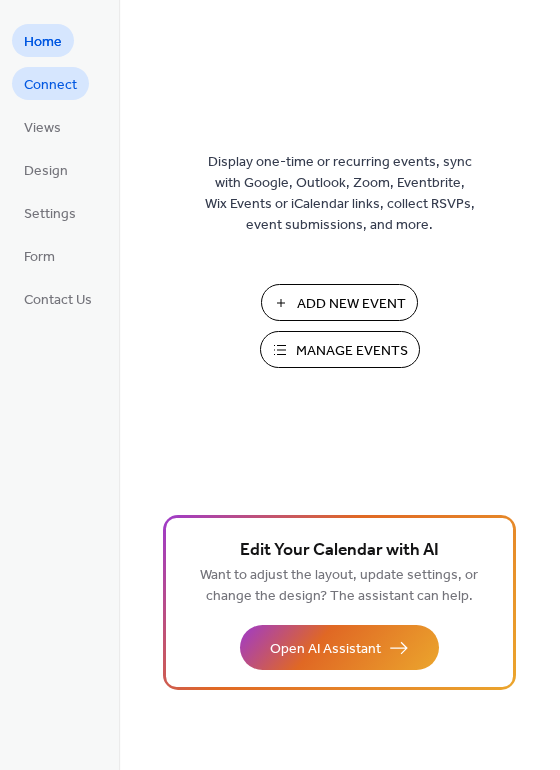 click on "Connect" at bounding box center (50, 85) 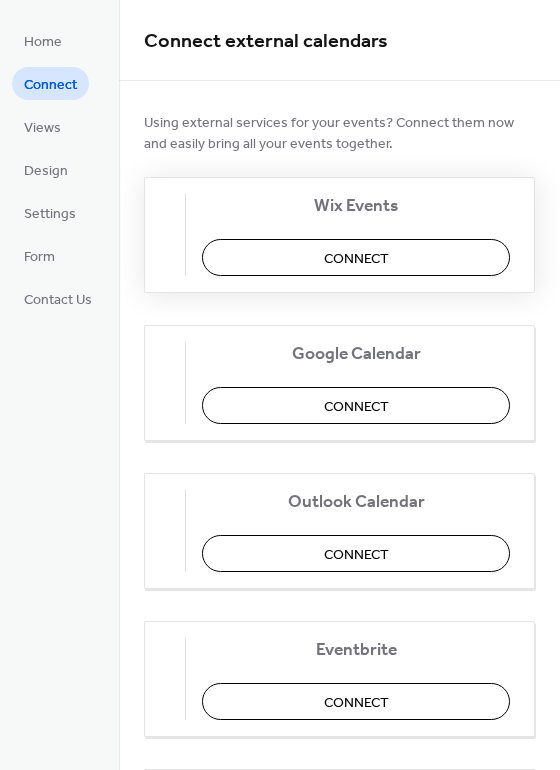 click on "Connect" at bounding box center [356, 259] 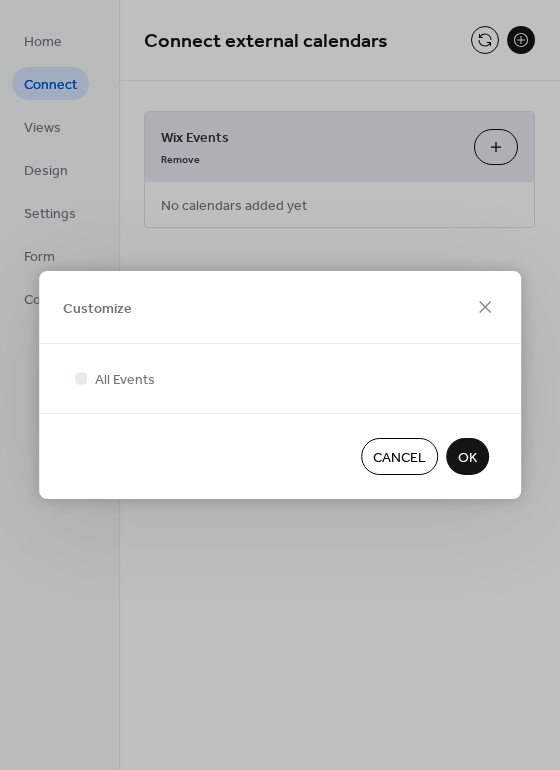 drag, startPoint x: 427, startPoint y: 306, endPoint x: 399, endPoint y: 298, distance: 29.12044 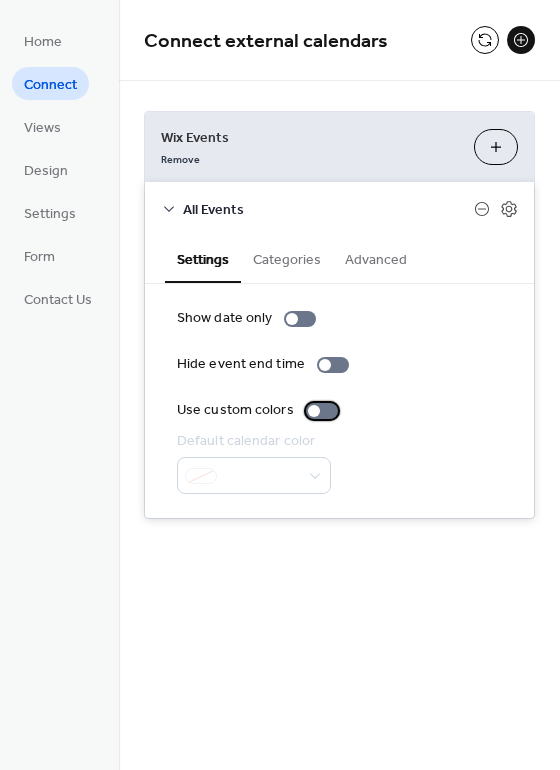 click at bounding box center (322, 411) 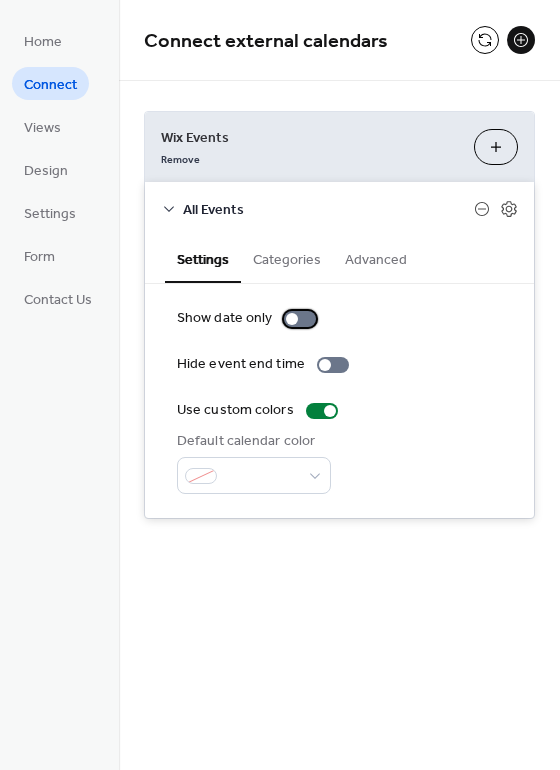click at bounding box center [300, 319] 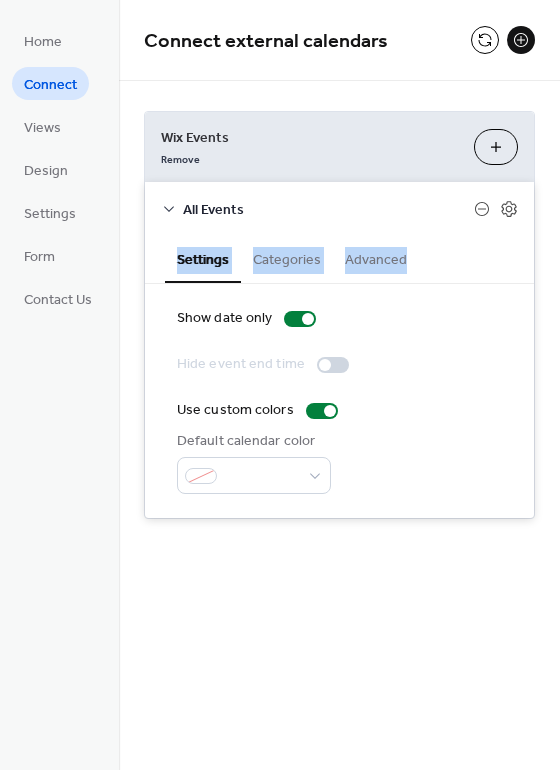 drag, startPoint x: 556, startPoint y: 200, endPoint x: 561, endPoint y: 265, distance: 65.192024 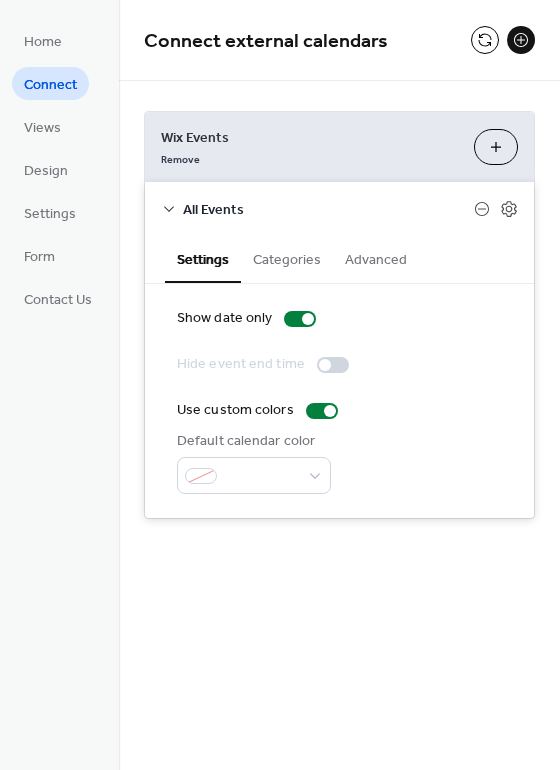 click on "Wix Events" at bounding box center (309, 138) 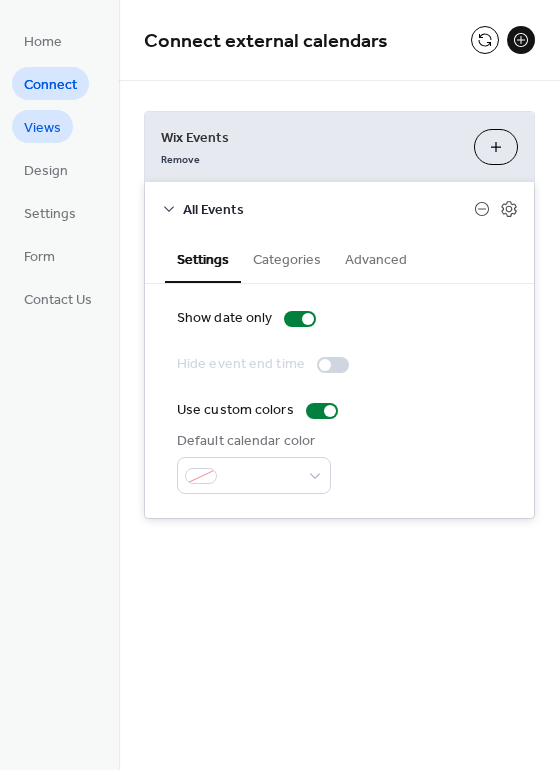 click on "Views" at bounding box center (42, 128) 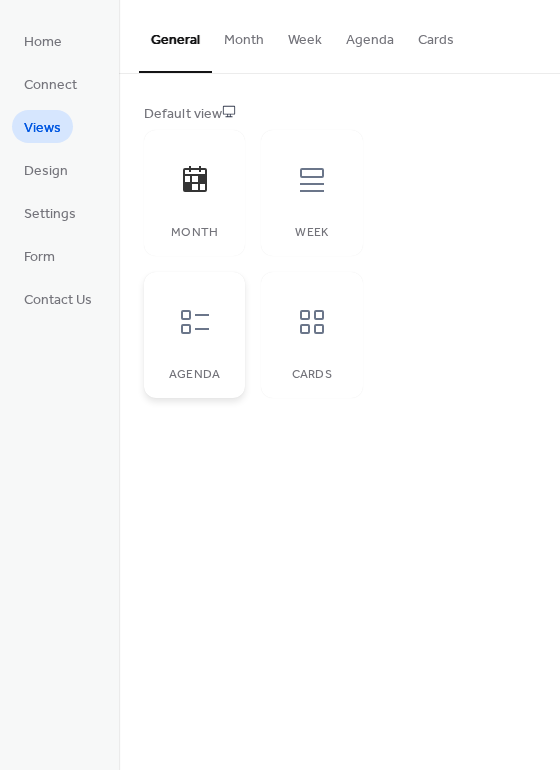 click 